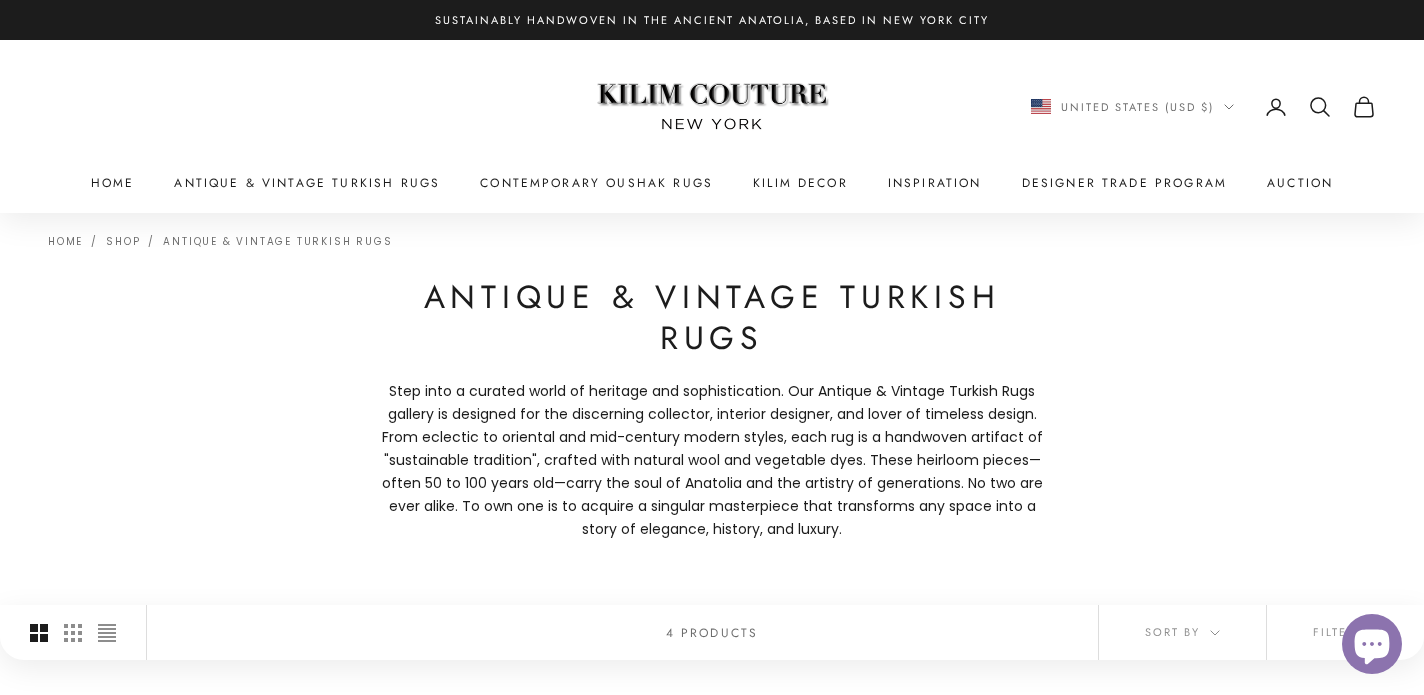 scroll, scrollTop: 0, scrollLeft: 0, axis: both 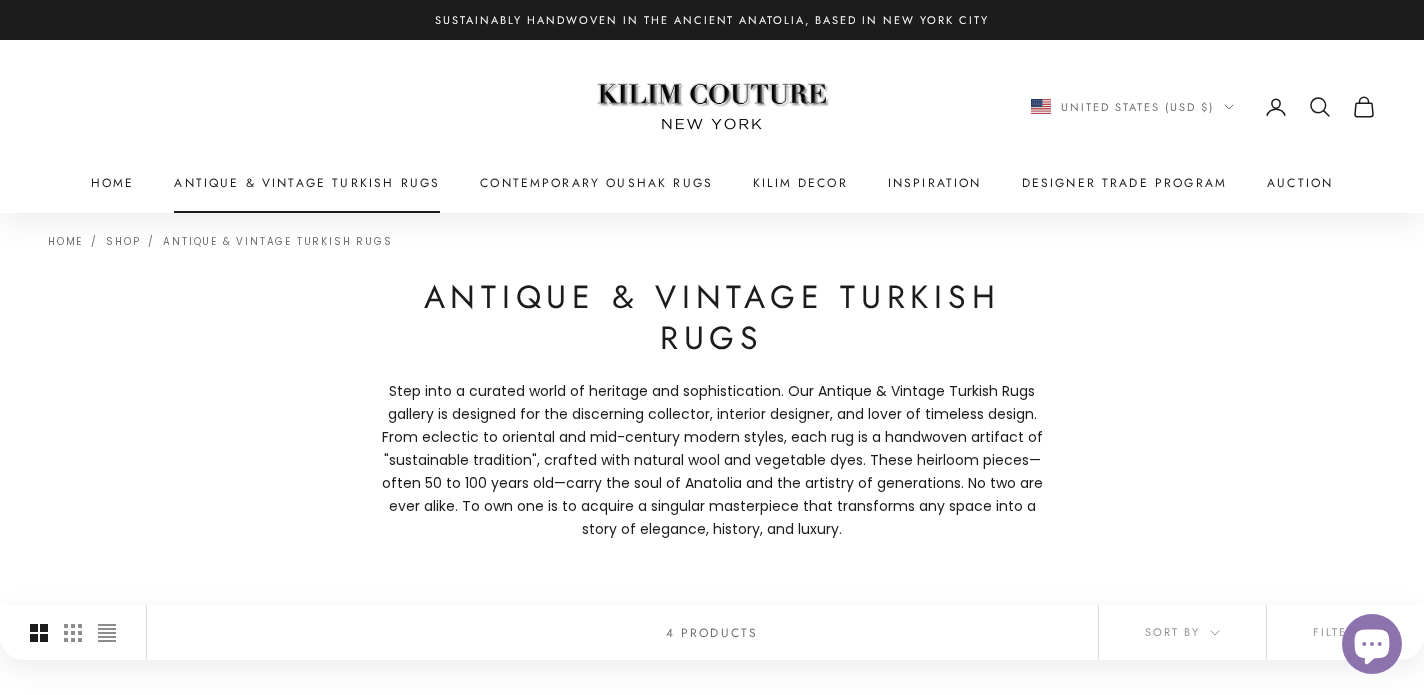 click on "Antique & Vintage Turkish Rugs" at bounding box center [307, 183] 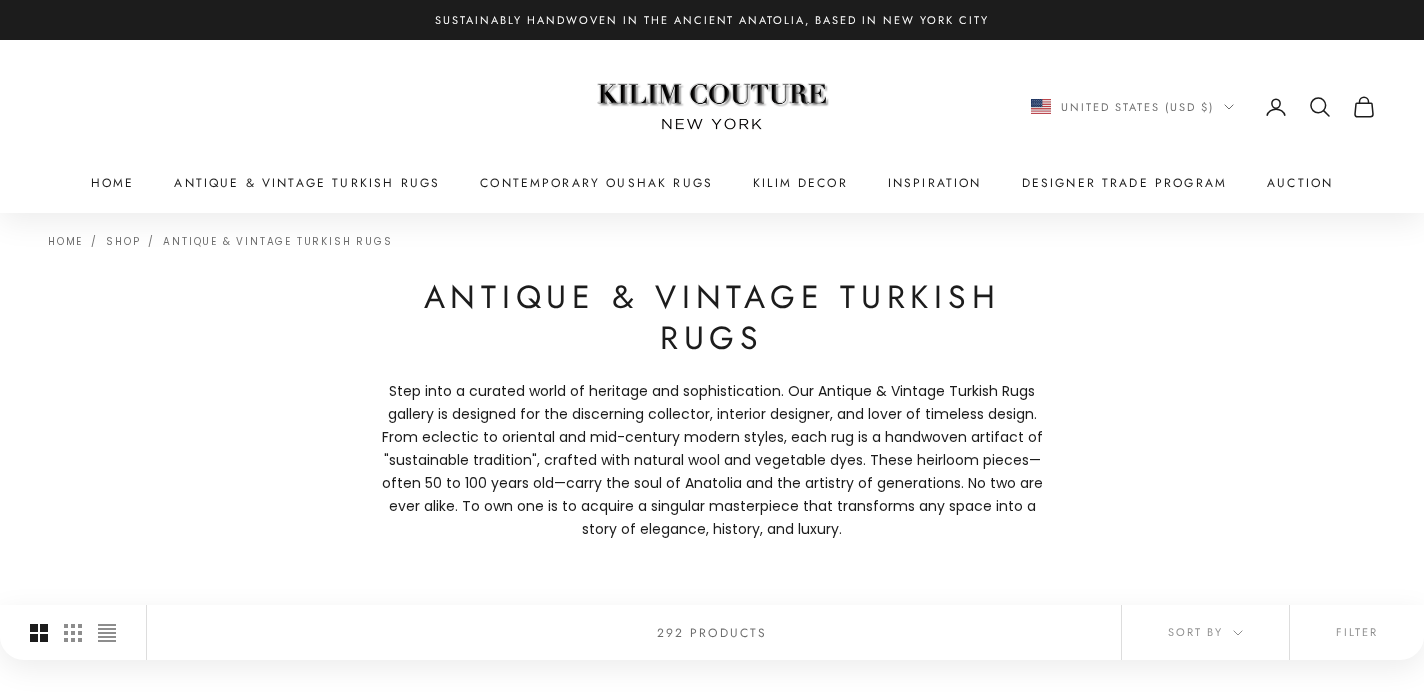 scroll, scrollTop: 0, scrollLeft: 0, axis: both 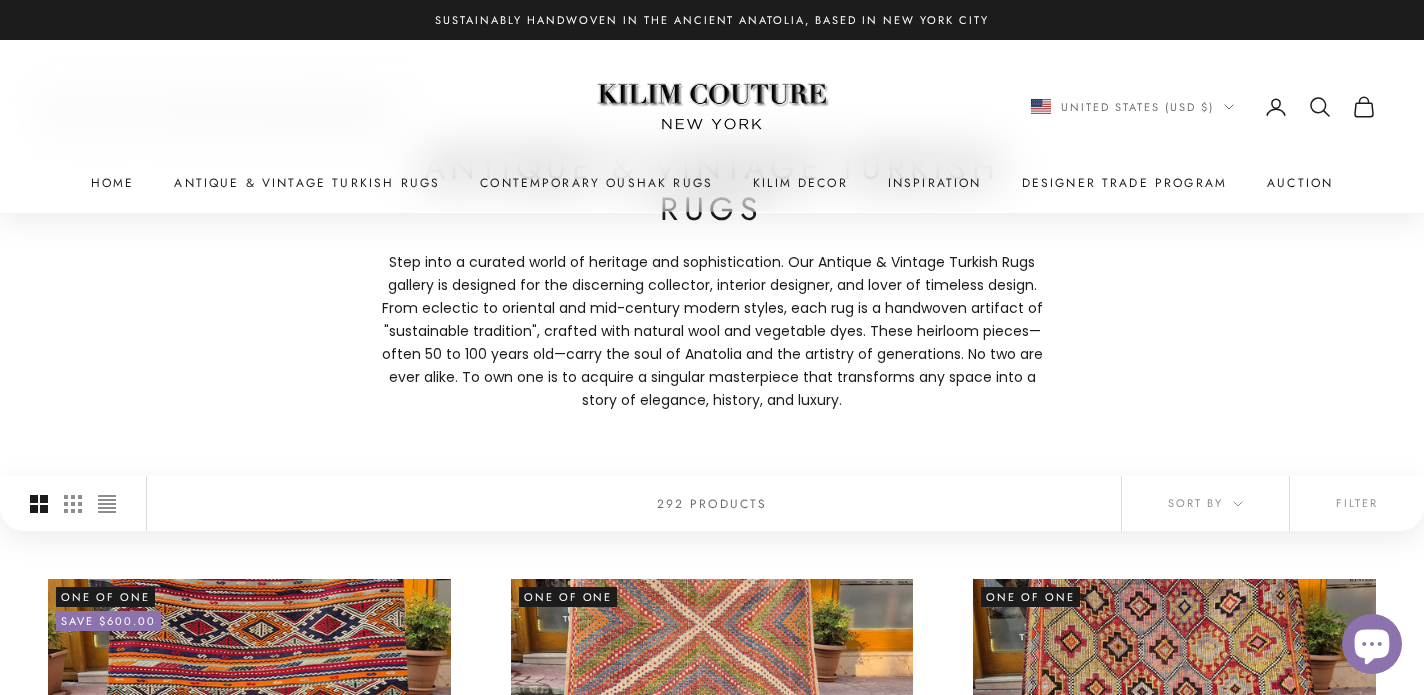 click 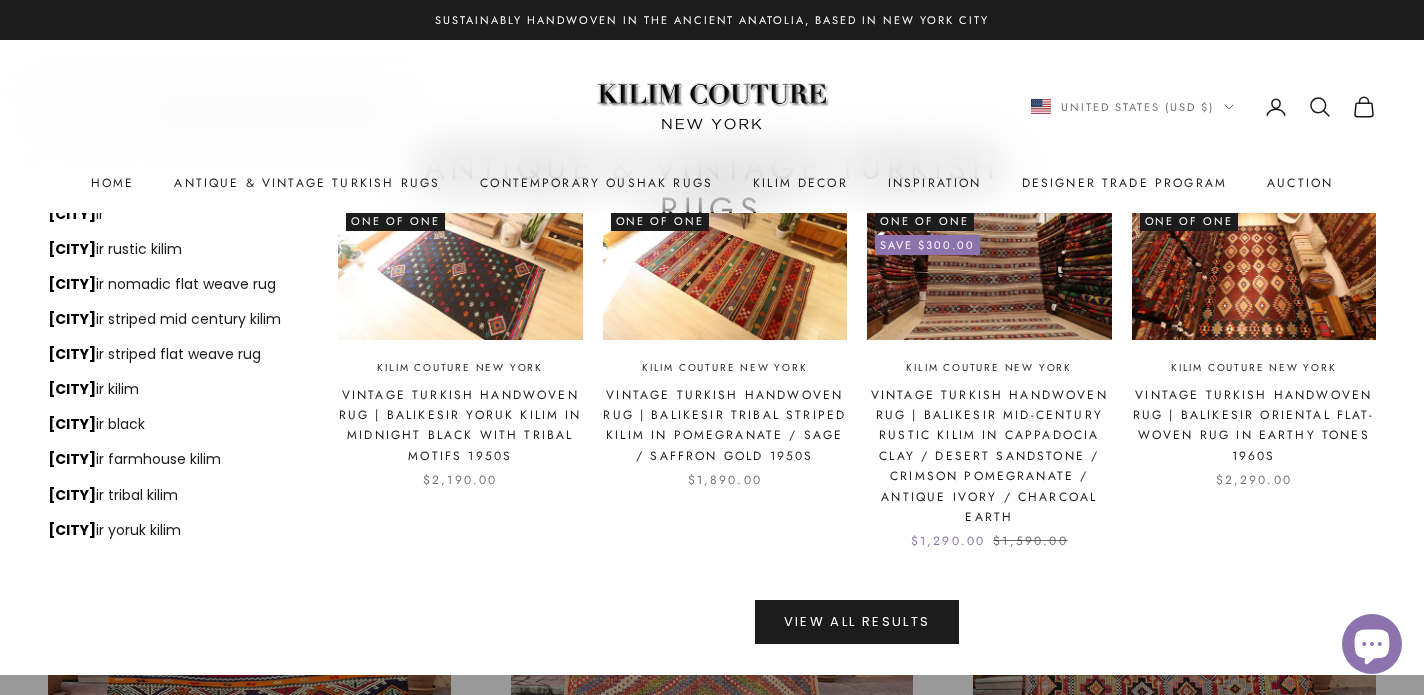 scroll, scrollTop: 191, scrollLeft: 0, axis: vertical 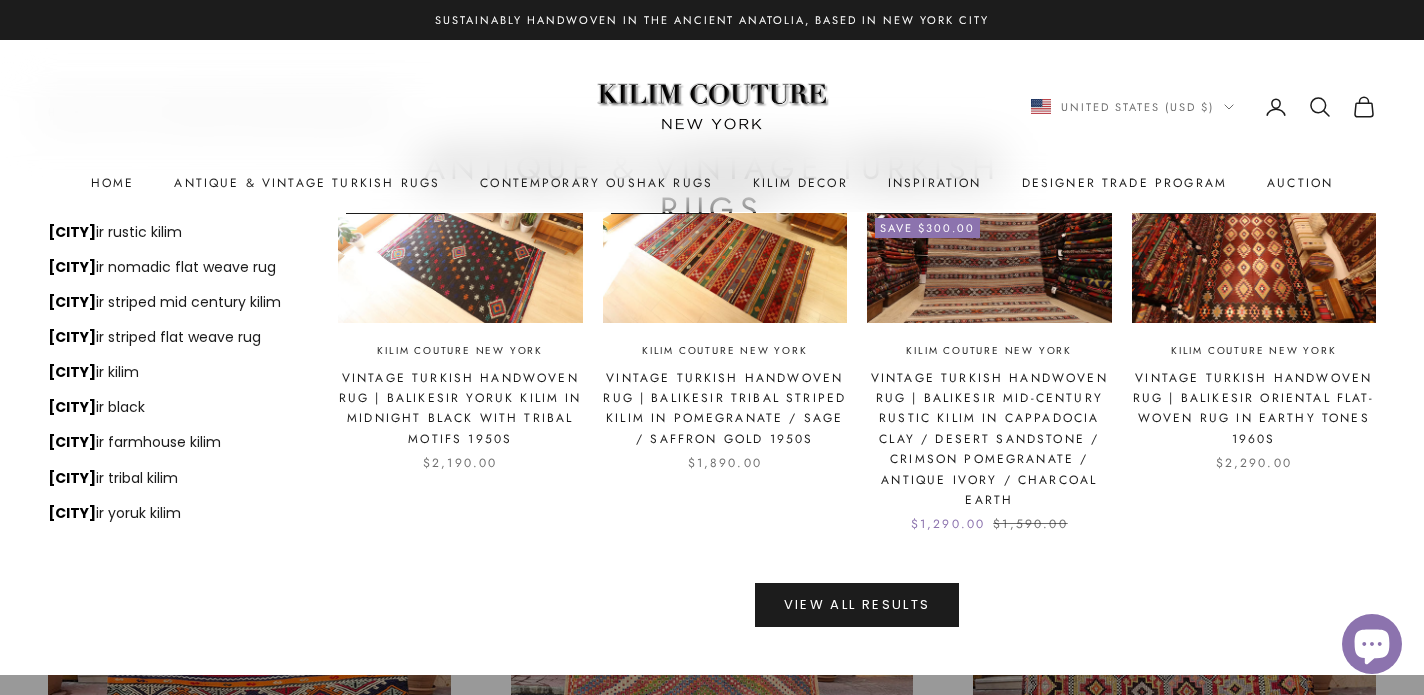type on "*******" 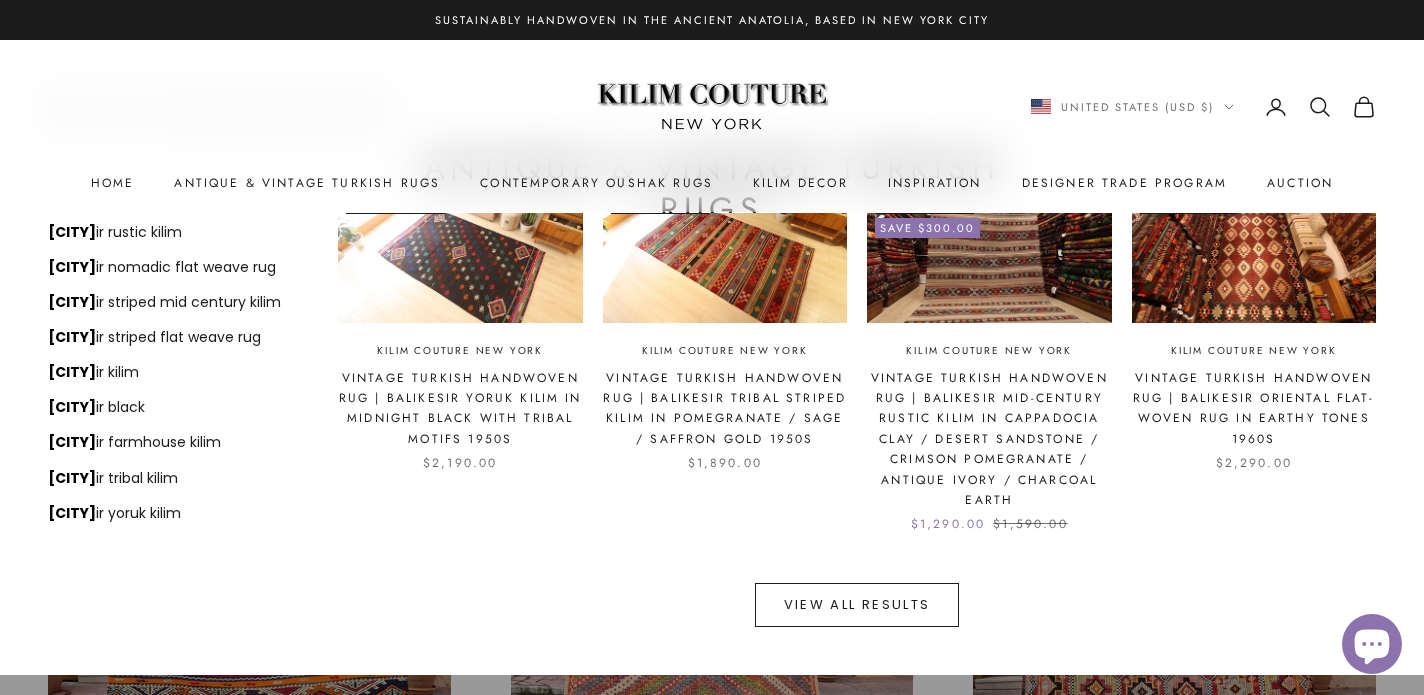 click on "View all results" at bounding box center (857, 605) 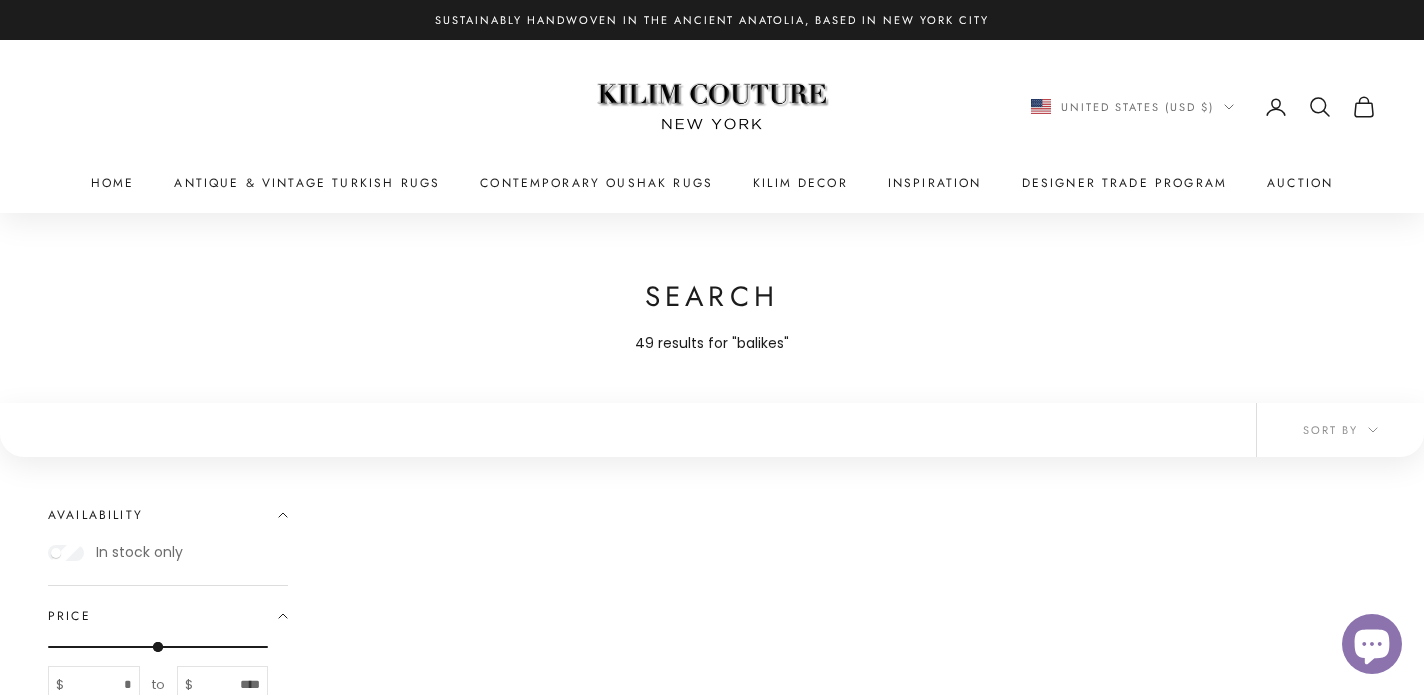 scroll, scrollTop: 0, scrollLeft: 0, axis: both 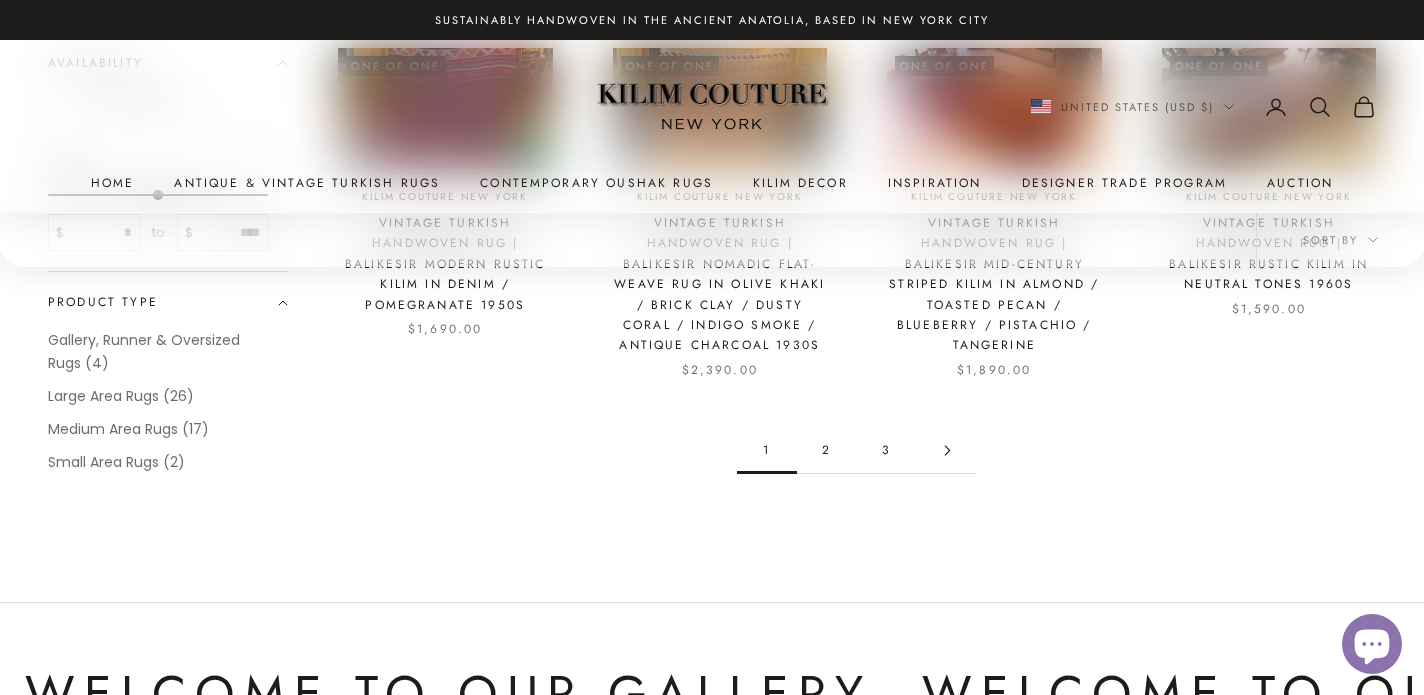 click on "2" at bounding box center (827, 450) 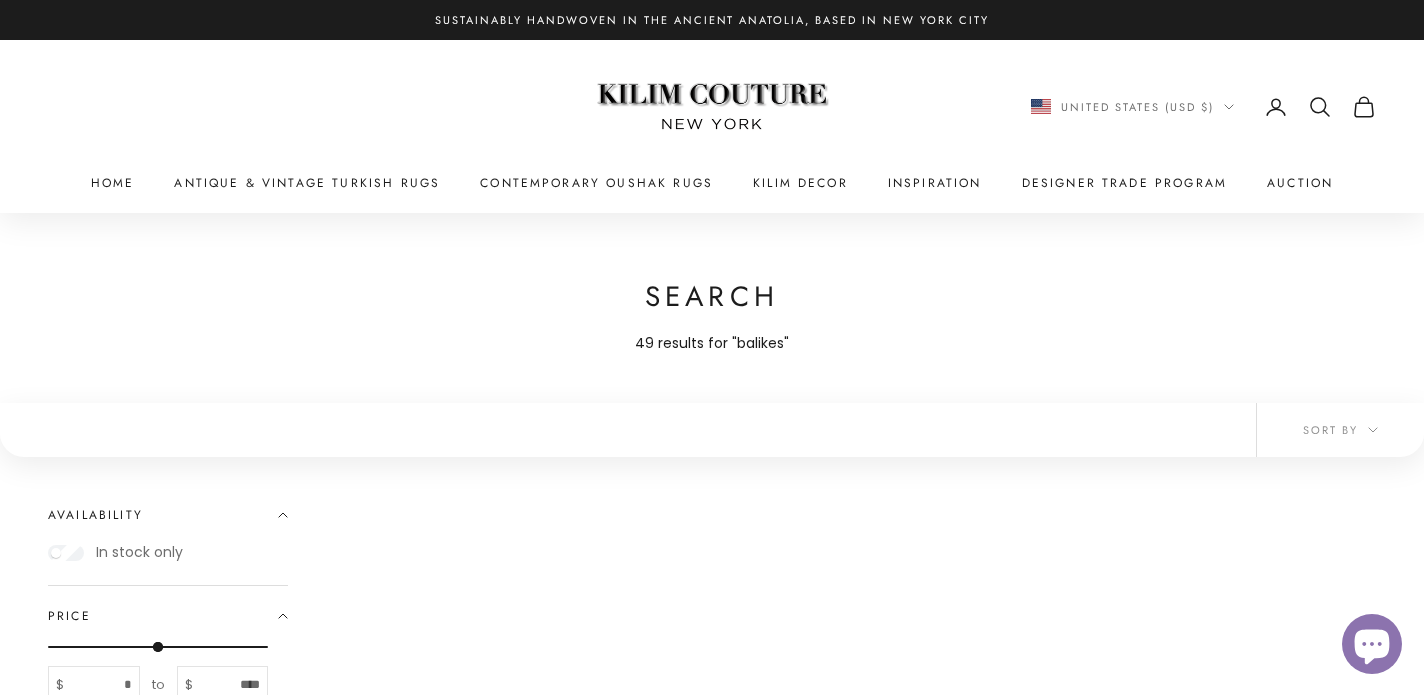 scroll, scrollTop: 0, scrollLeft: 0, axis: both 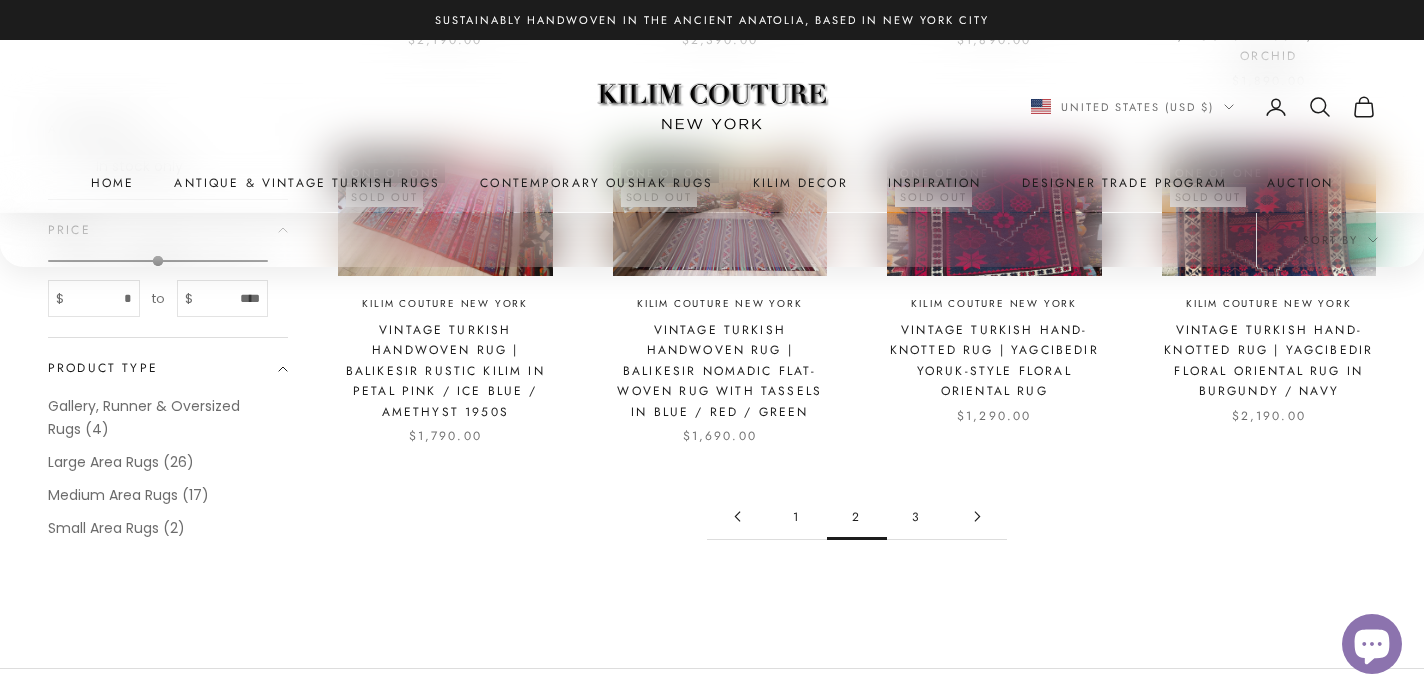 click on "3" at bounding box center [917, 516] 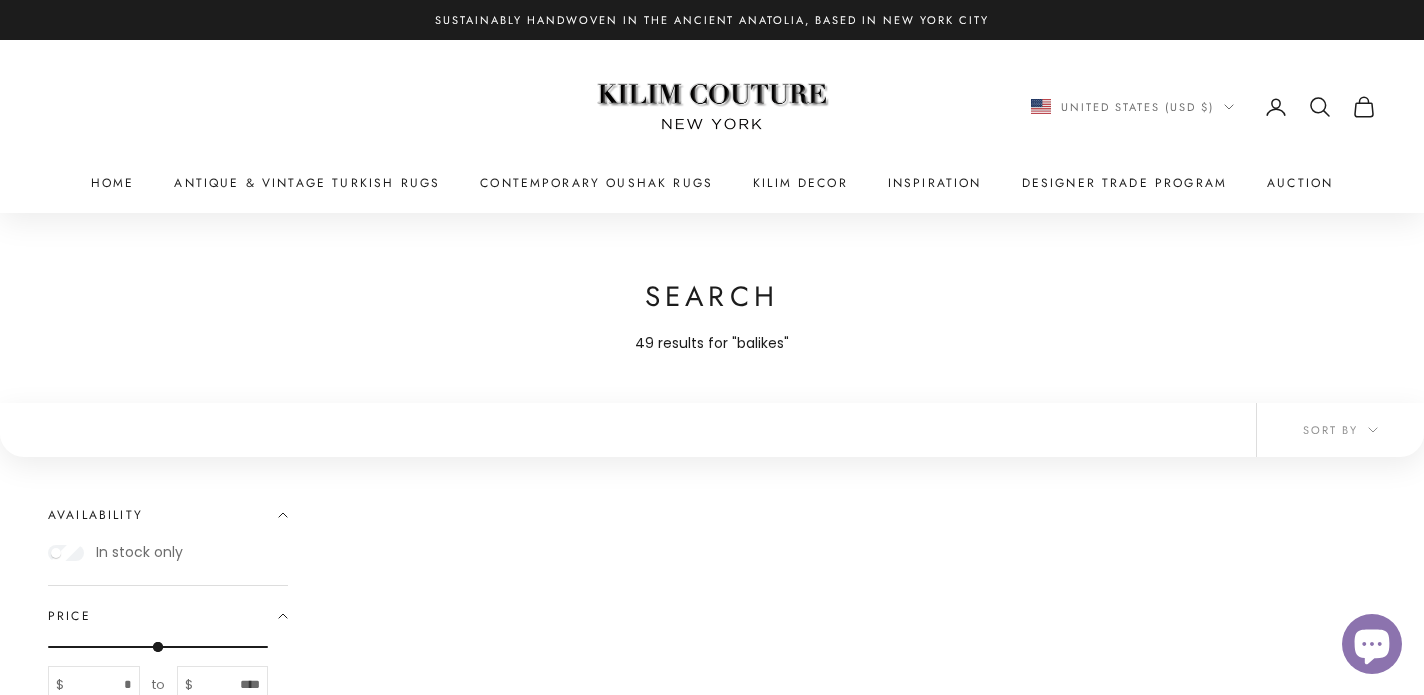 scroll, scrollTop: 0, scrollLeft: 0, axis: both 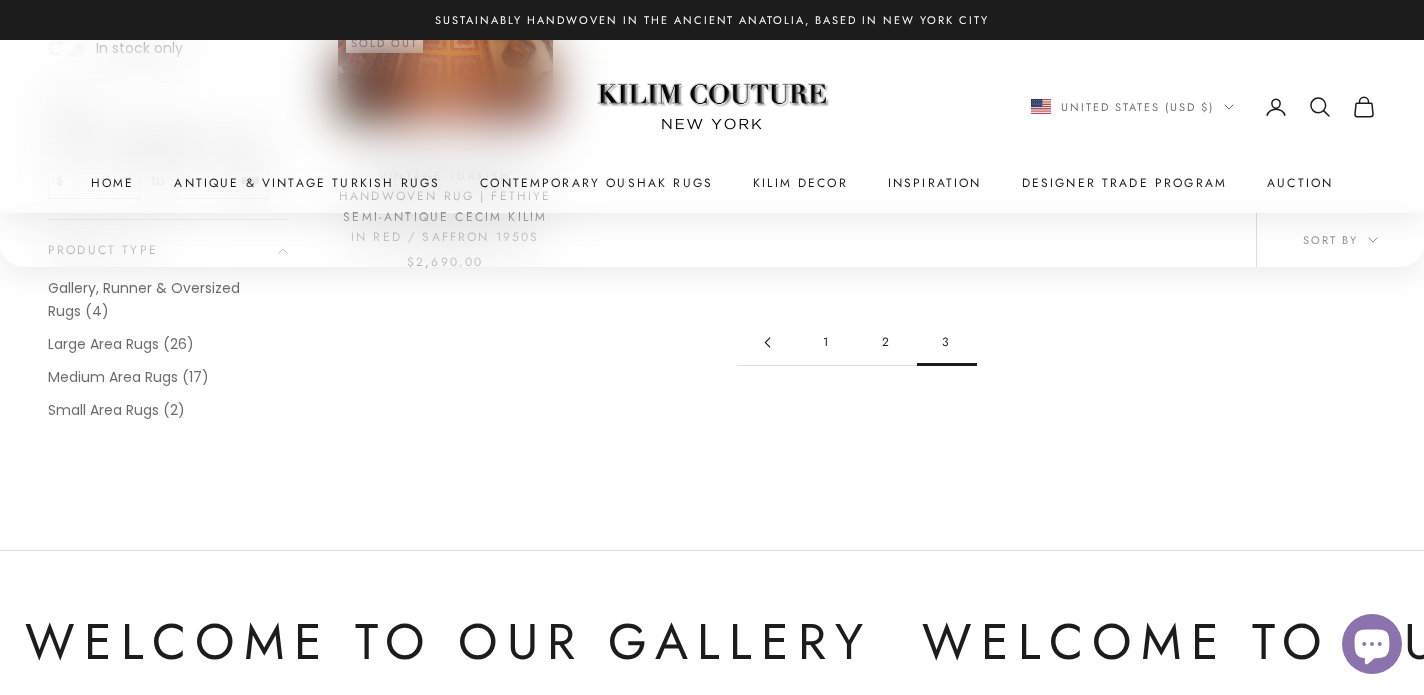 click on "1" at bounding box center [827, 342] 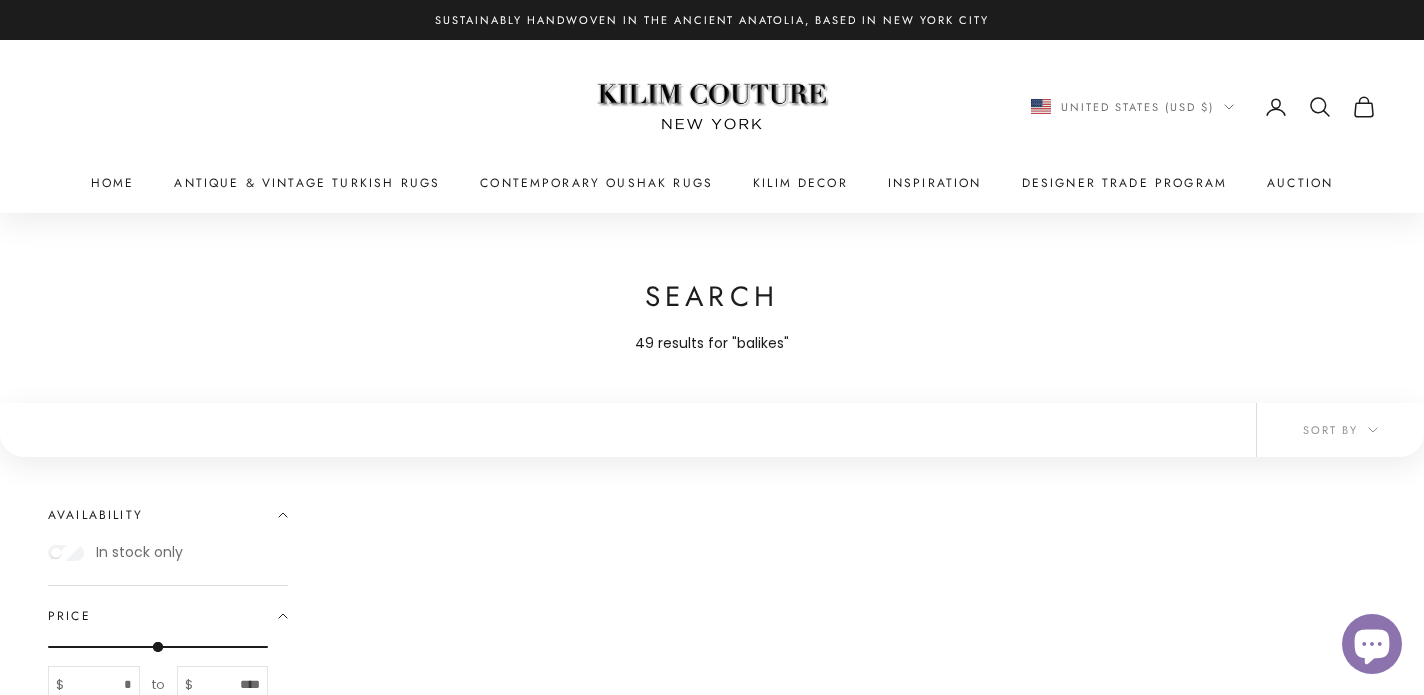 scroll, scrollTop: 0, scrollLeft: 0, axis: both 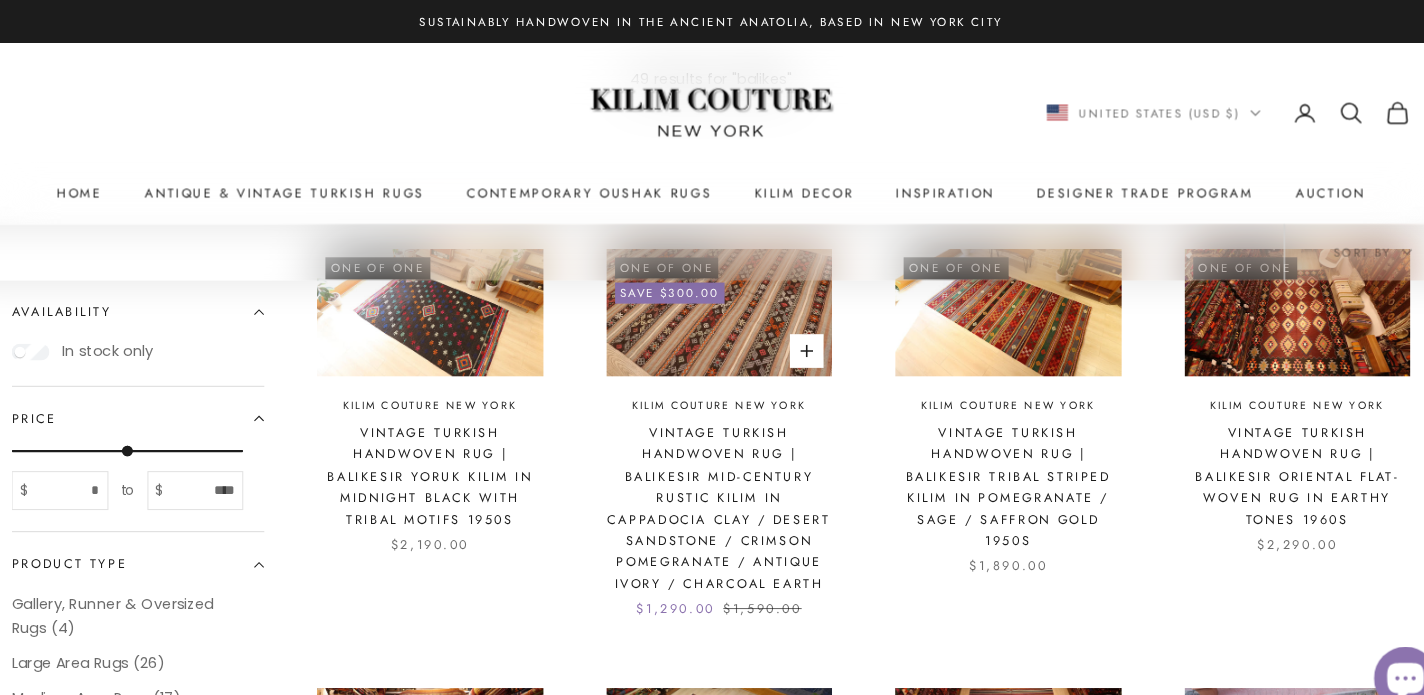 click at bounding box center [720, 296] 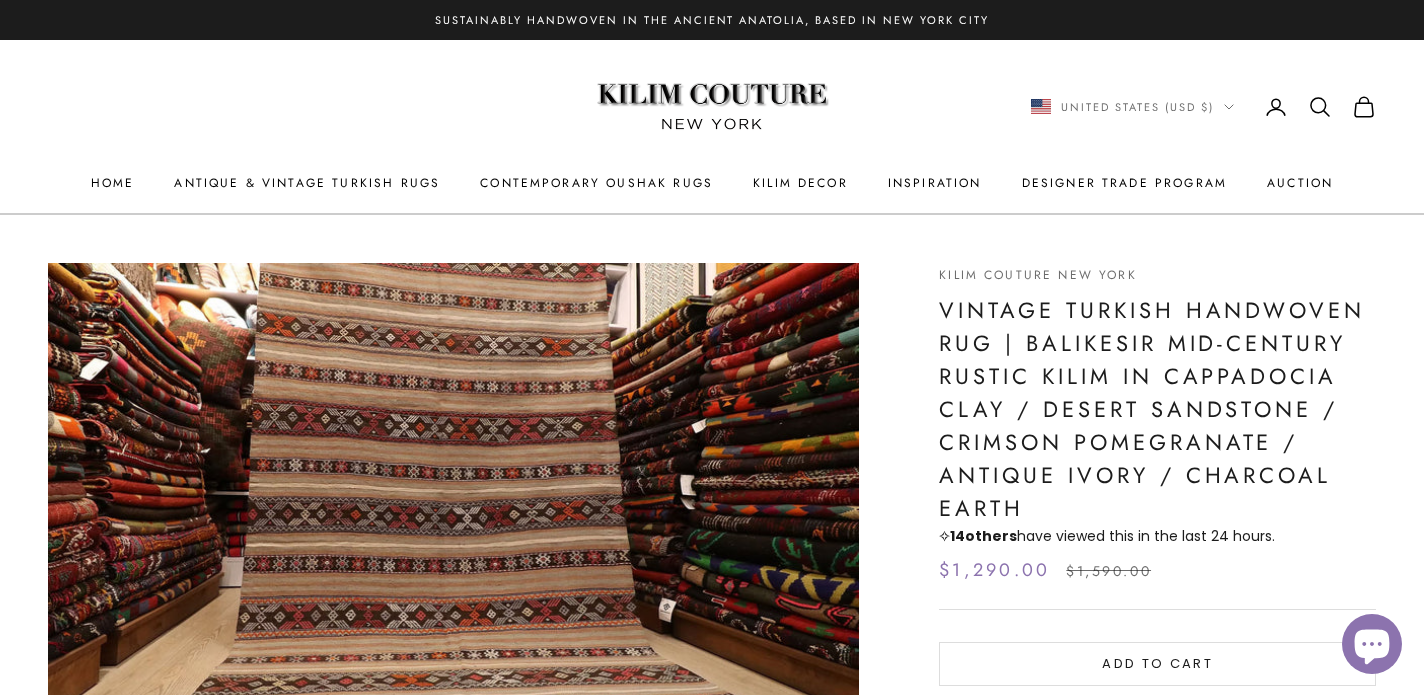 scroll, scrollTop: 0, scrollLeft: 0, axis: both 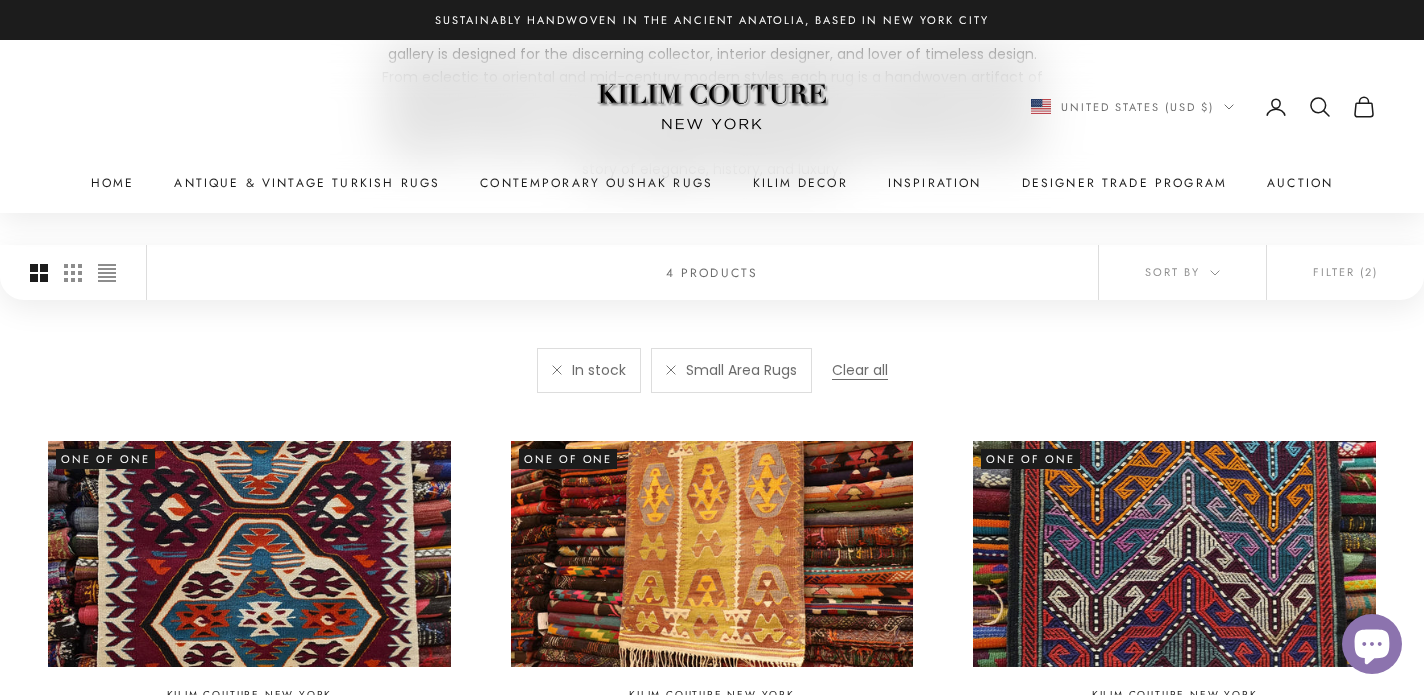 click 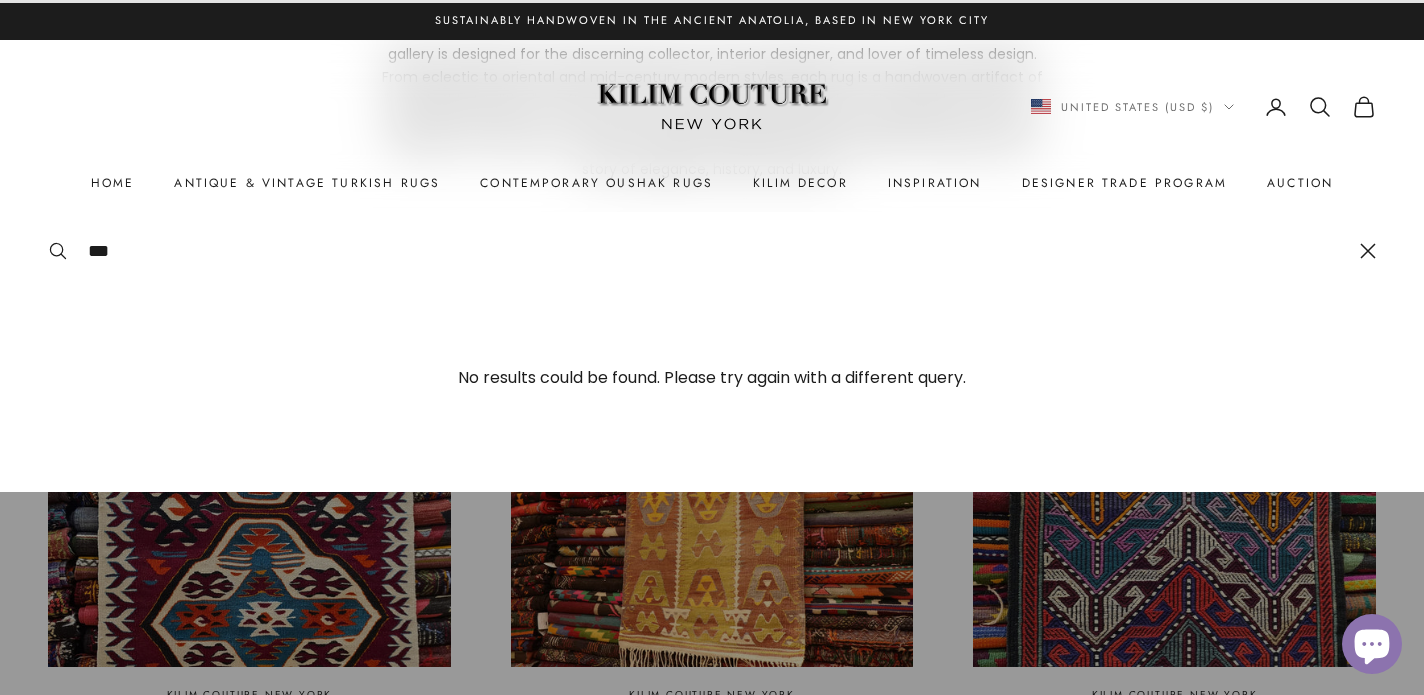 type on "***" 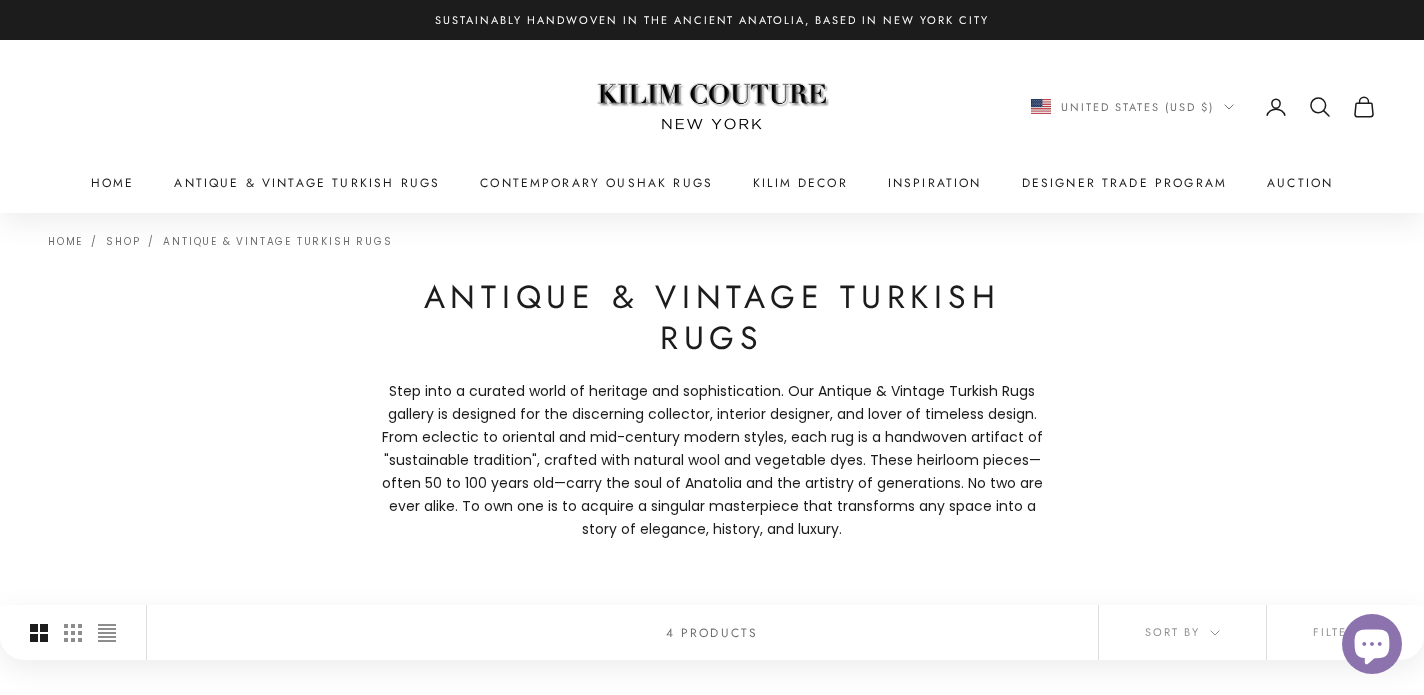 scroll, scrollTop: 0, scrollLeft: 0, axis: both 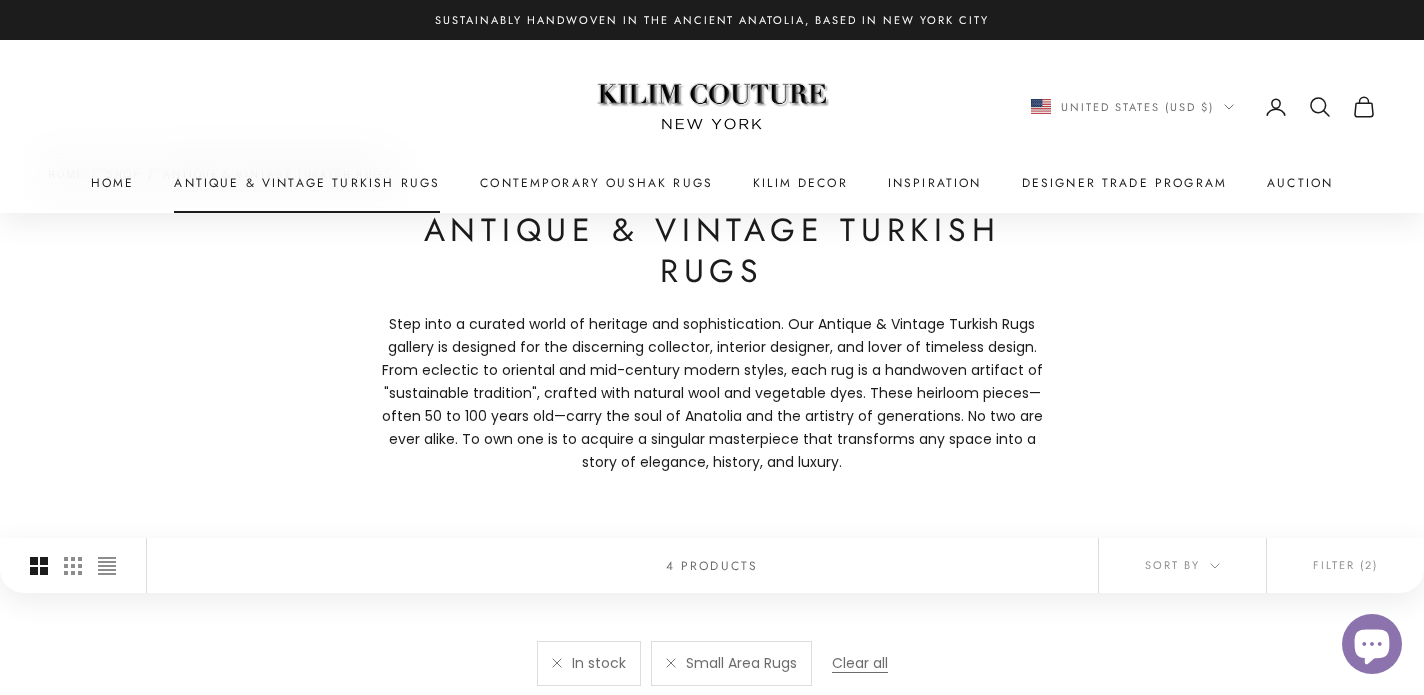 click on "Antique & Vintage Turkish Rugs" at bounding box center [307, 183] 